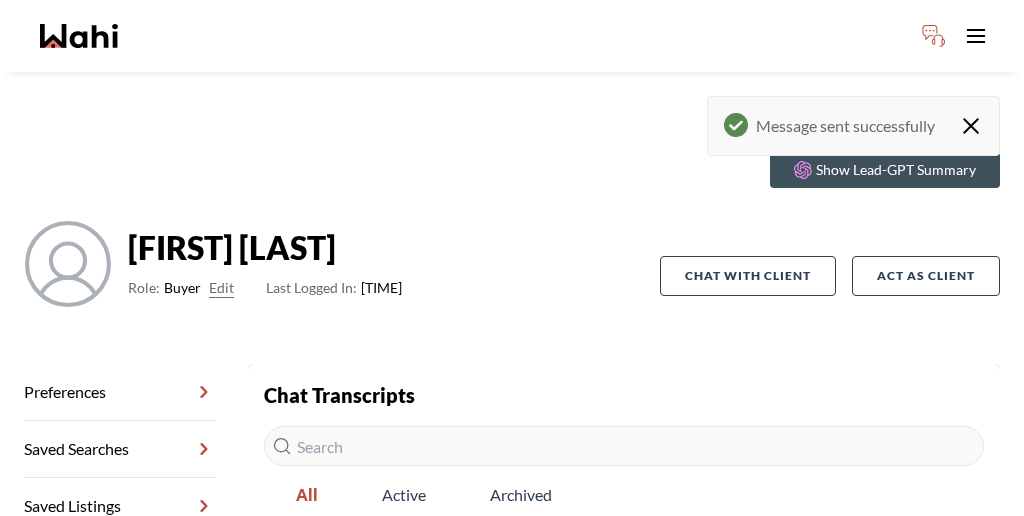 scroll, scrollTop: 0, scrollLeft: 0, axis: both 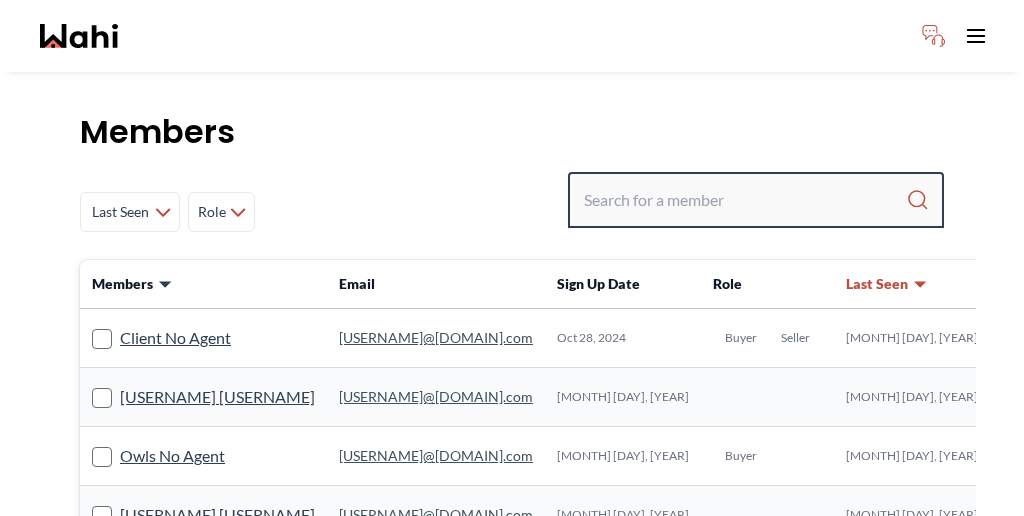 click at bounding box center (745, 200) 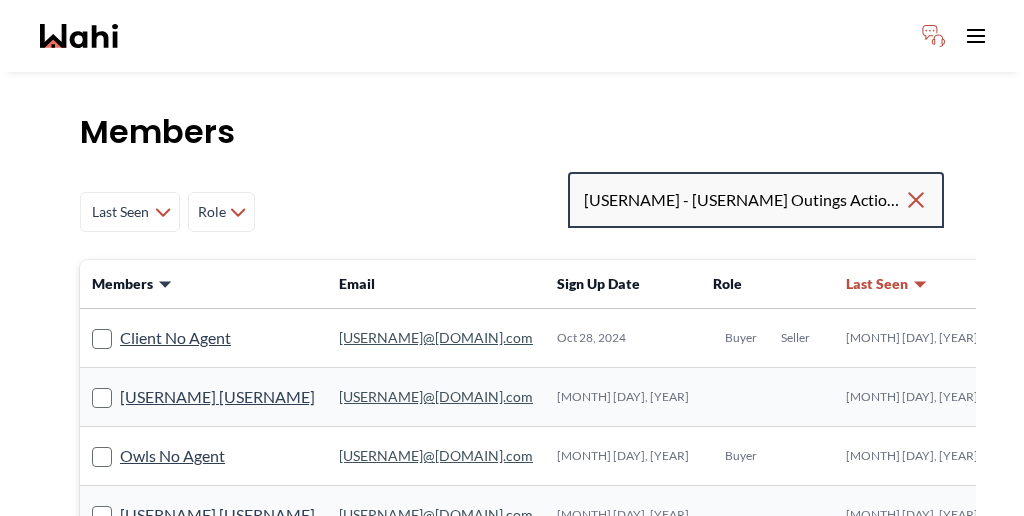 scroll, scrollTop: 0, scrollLeft: 78, axis: horizontal 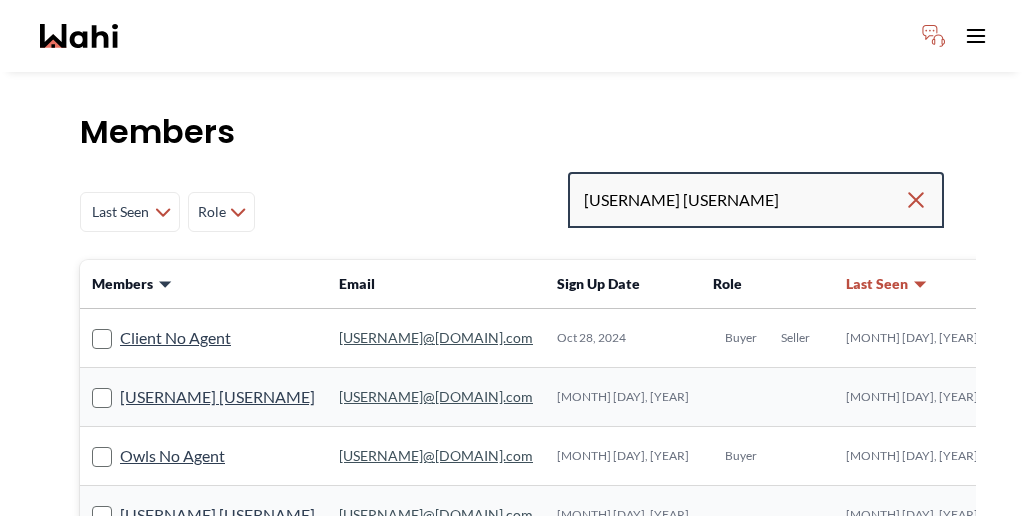 type on "Dakota Penn" 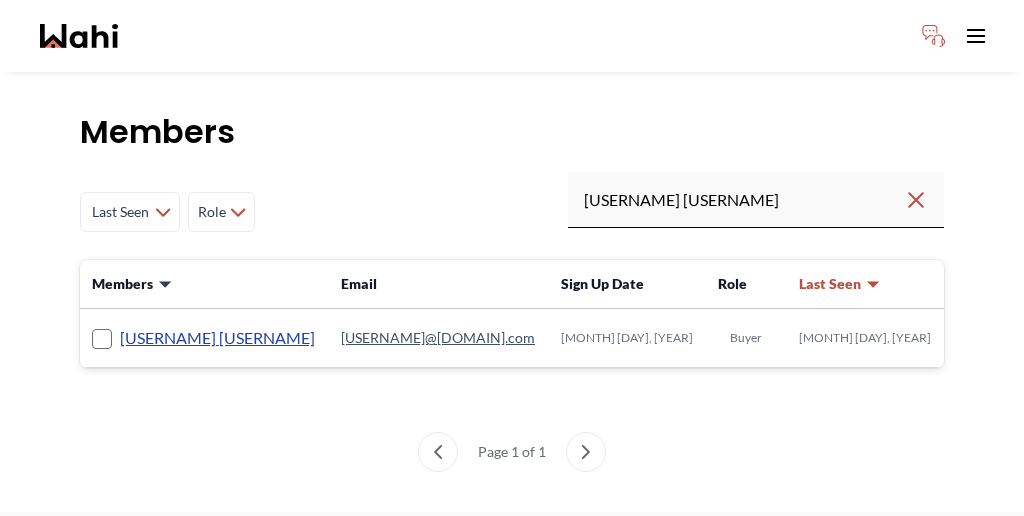 click on "Dakota Penn" at bounding box center (217, 338) 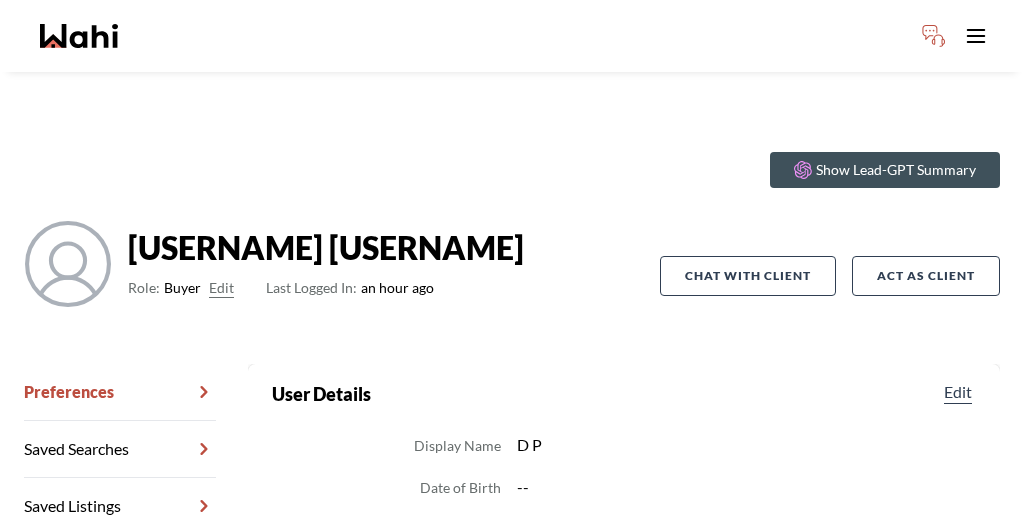 click on "Chat Transcripts" at bounding box center (120, 563) 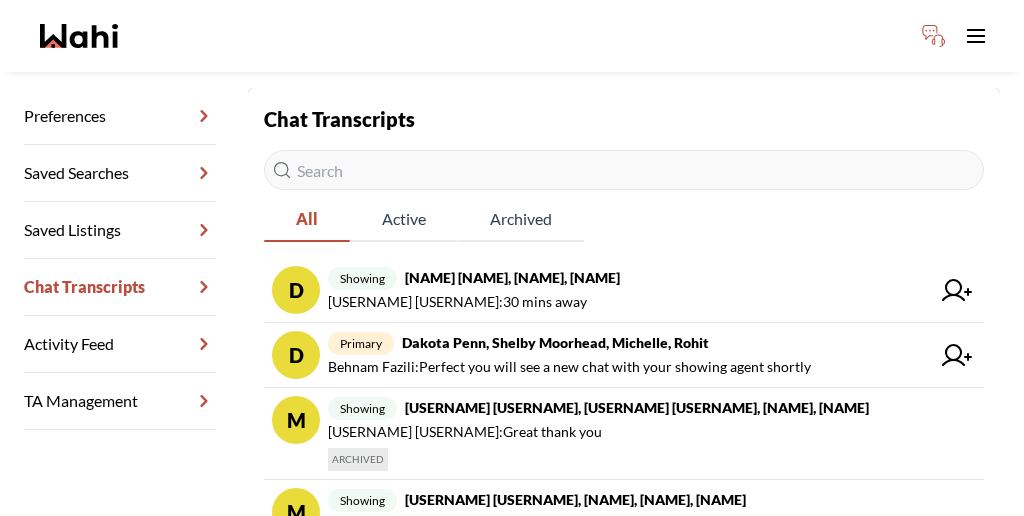 scroll, scrollTop: 266, scrollLeft: 0, axis: vertical 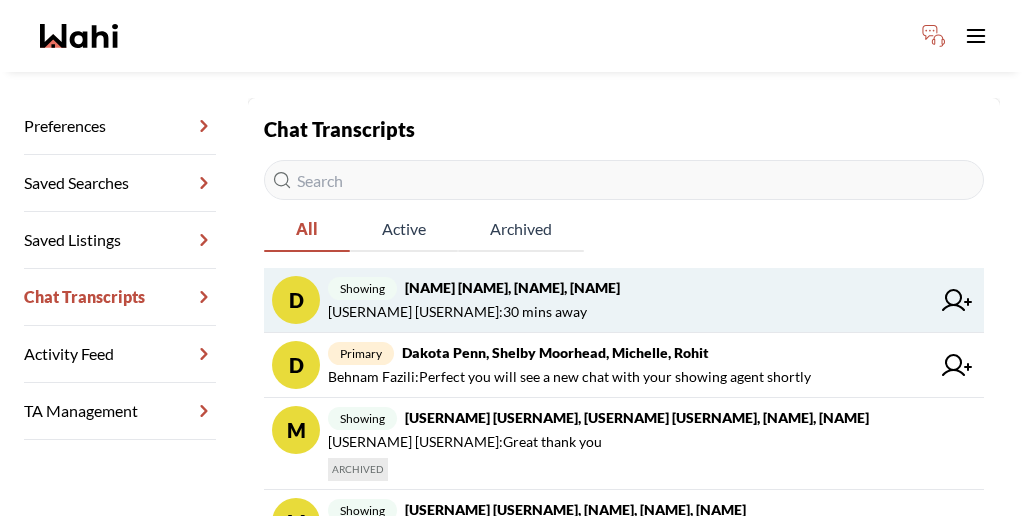 click on "Dakota Penn :  30 mins away" at bounding box center (629, 312) 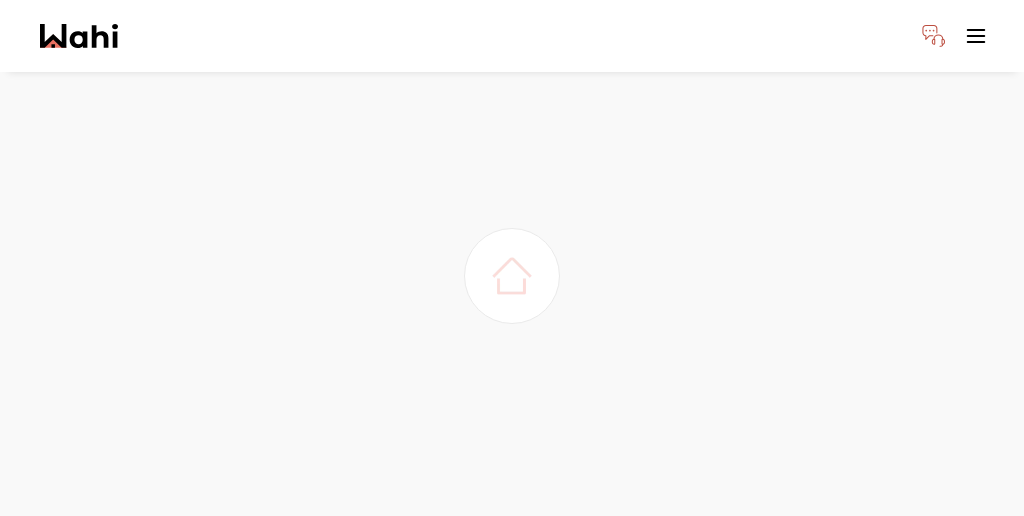 scroll, scrollTop: 0, scrollLeft: 0, axis: both 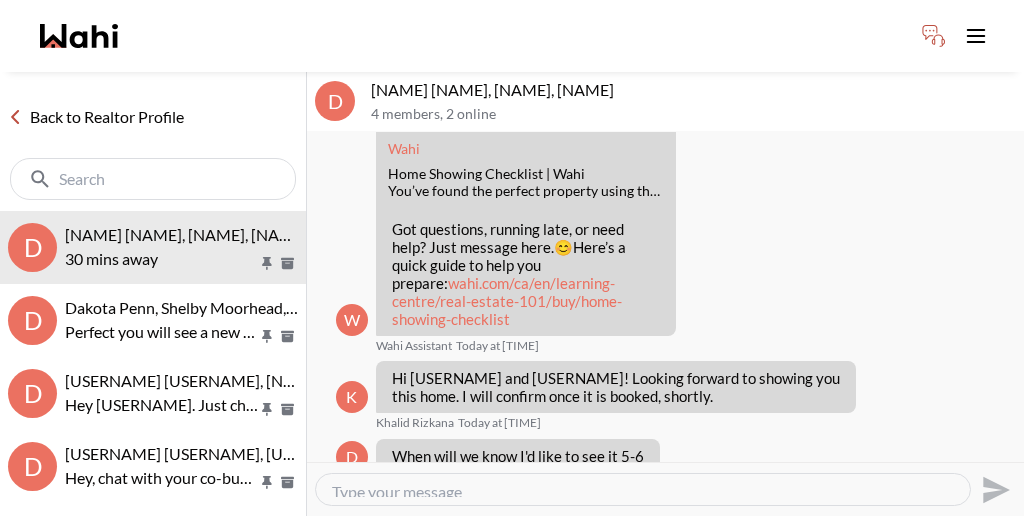 click at bounding box center (643, 489) 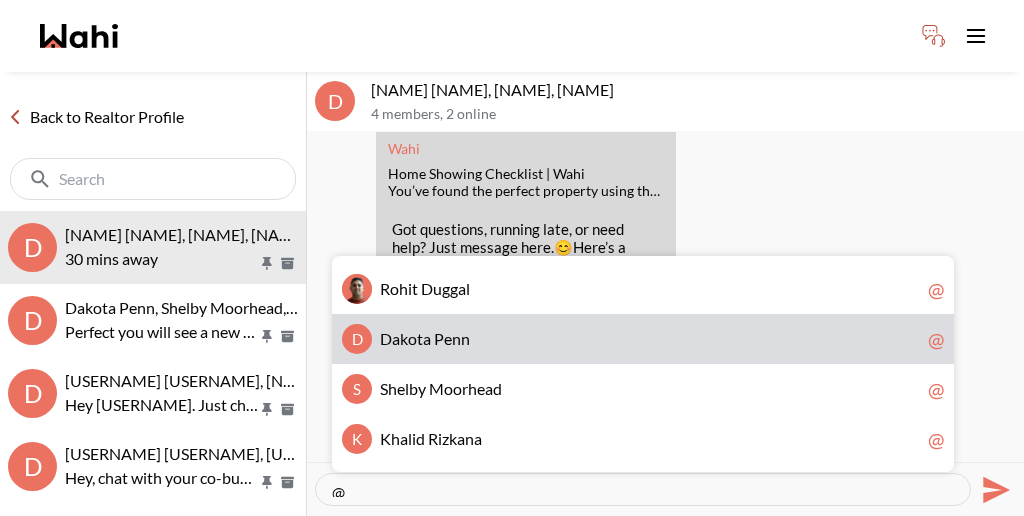 click on "D D a k o t a   P e n n @" at bounding box center (643, 339) 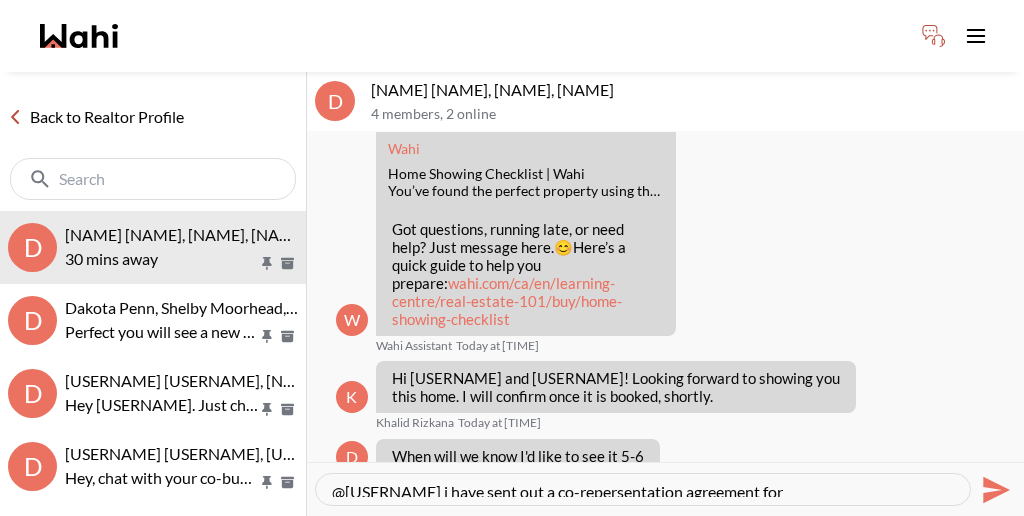 drag, startPoint x: 690, startPoint y: 466, endPoint x: 405, endPoint y: 467, distance: 285.00174 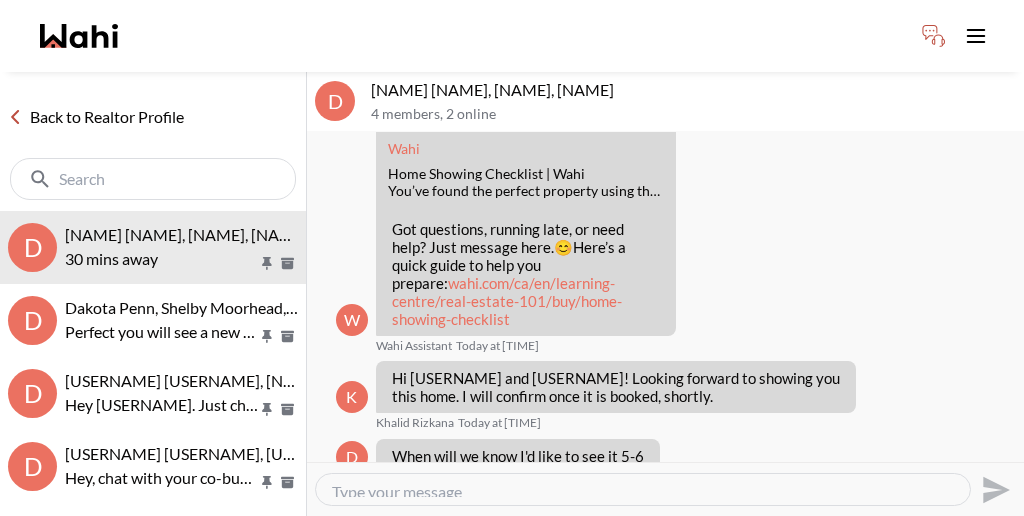 scroll, scrollTop: 396, scrollLeft: 0, axis: vertical 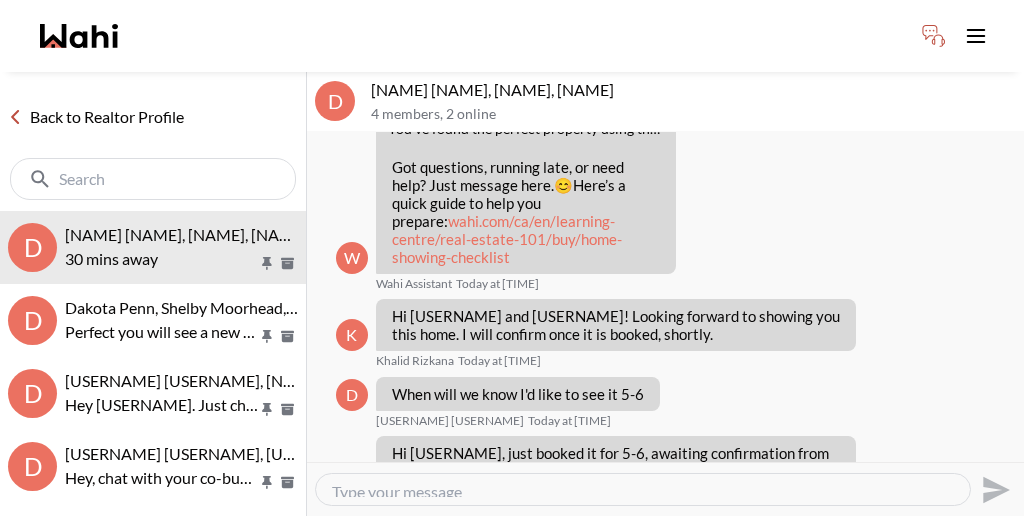 click 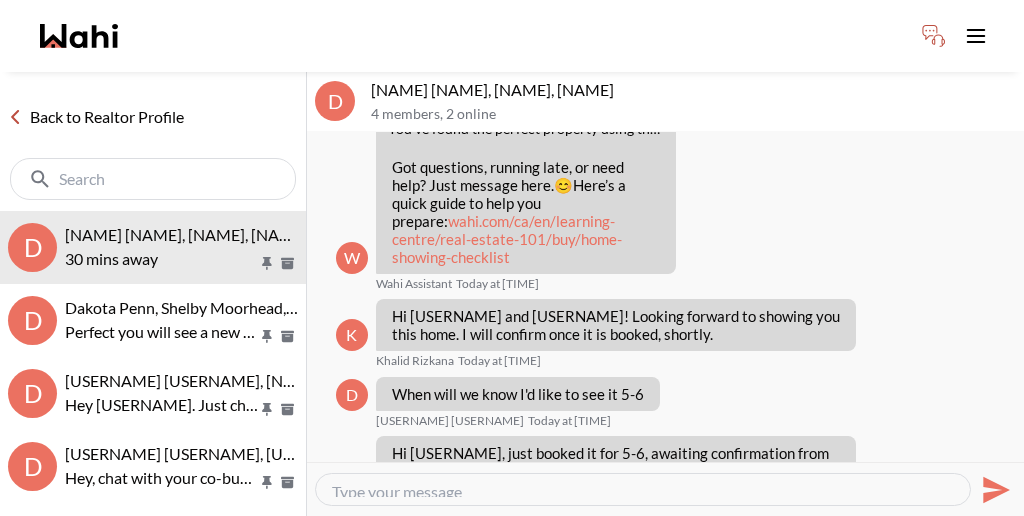 scroll, scrollTop: 448, scrollLeft: 0, axis: vertical 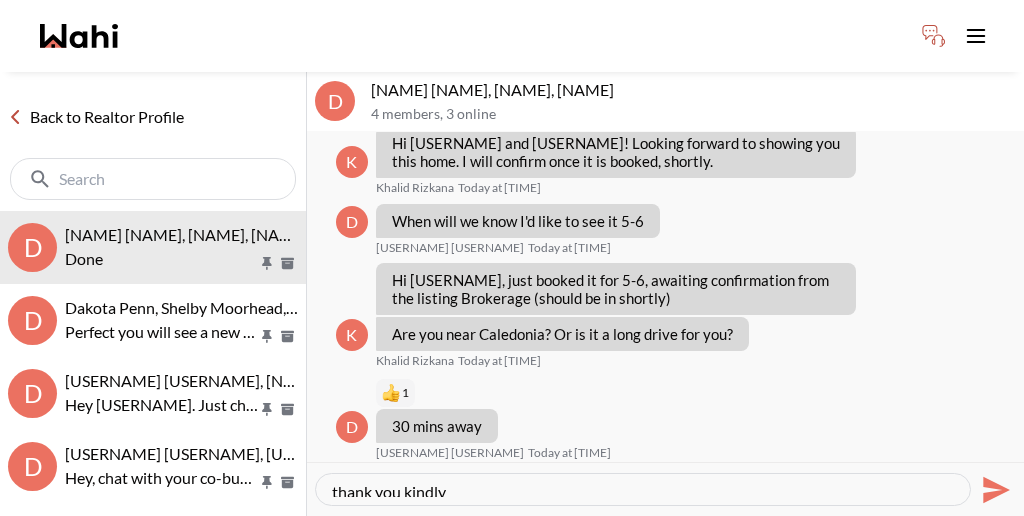 click on "thank you kindly" at bounding box center [643, 489] 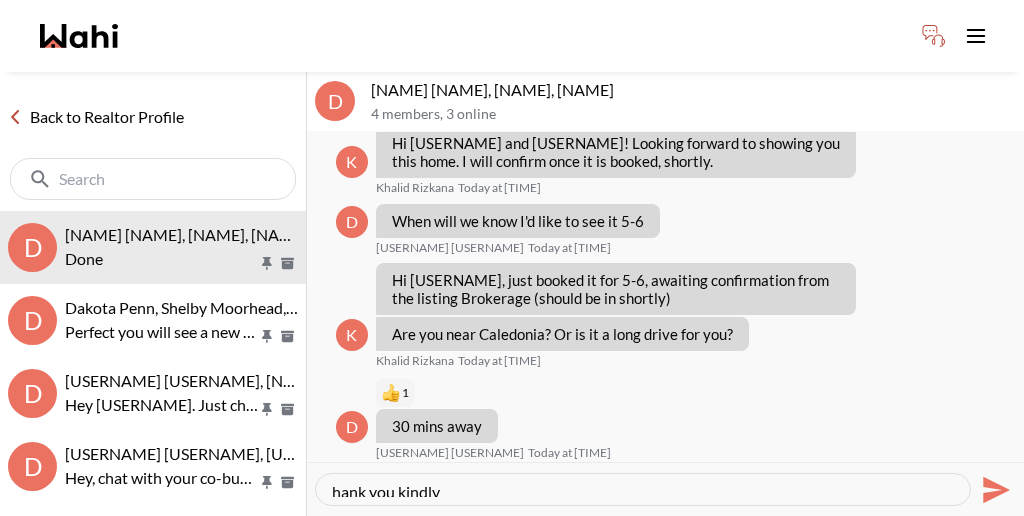 type on "Thank you kindly" 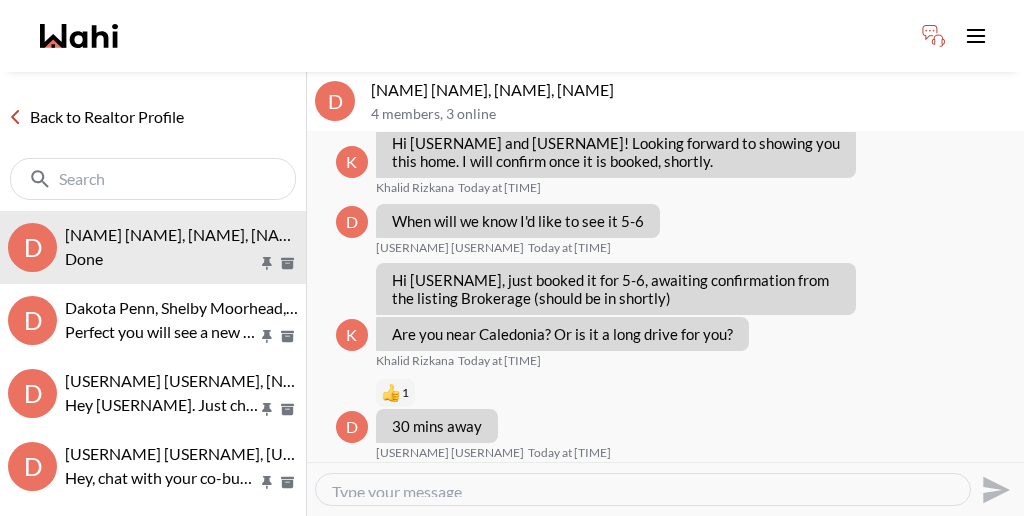 scroll, scrollTop: 617, scrollLeft: 0, axis: vertical 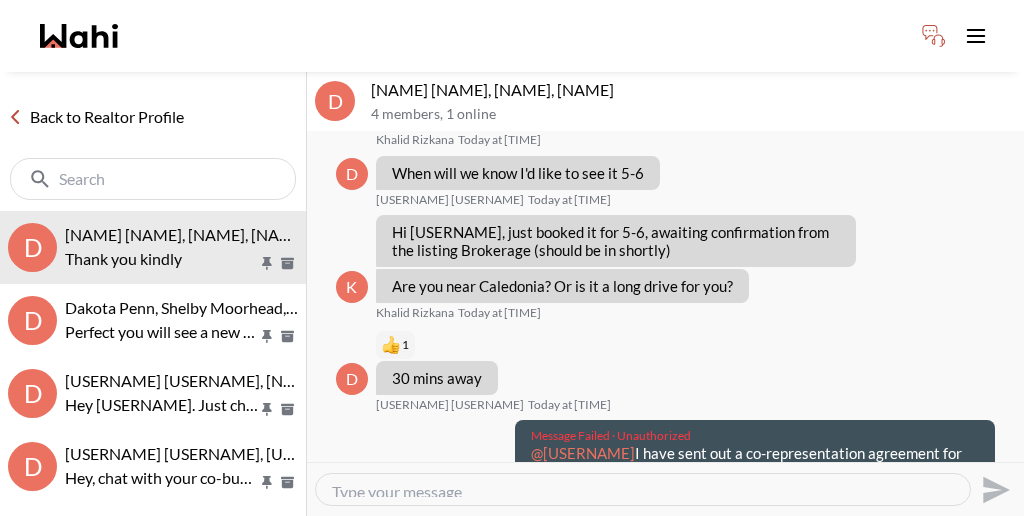 type 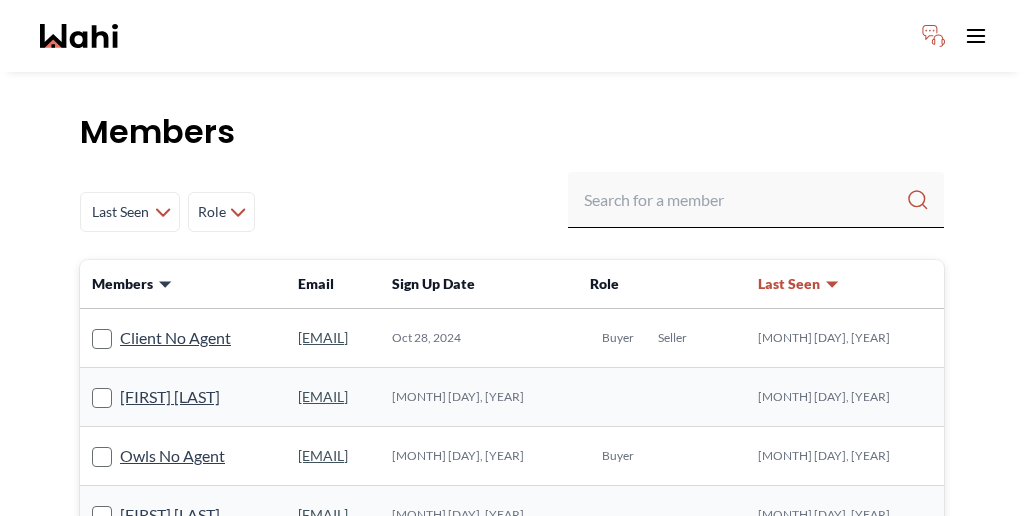 scroll, scrollTop: 0, scrollLeft: 0, axis: both 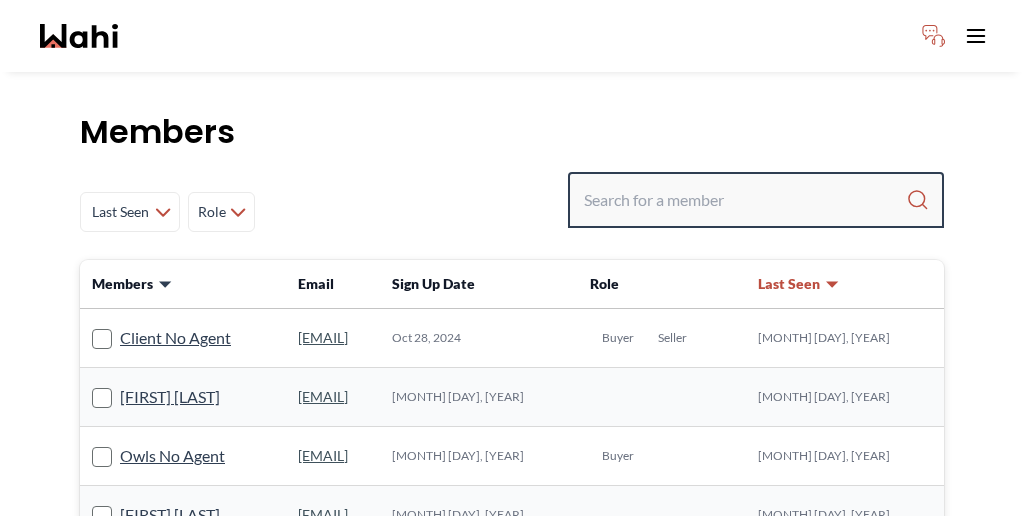 click at bounding box center (745, 200) 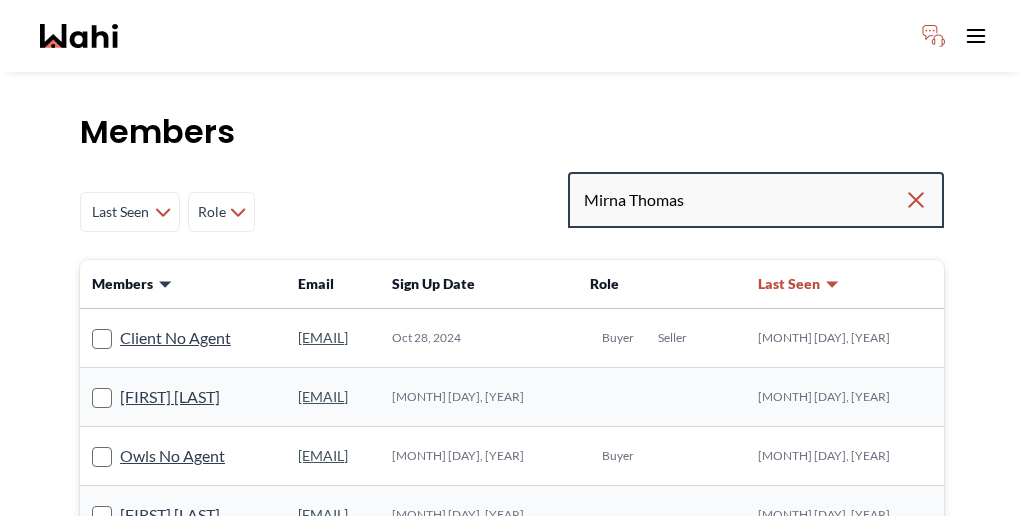 type on "Mirna Thomas" 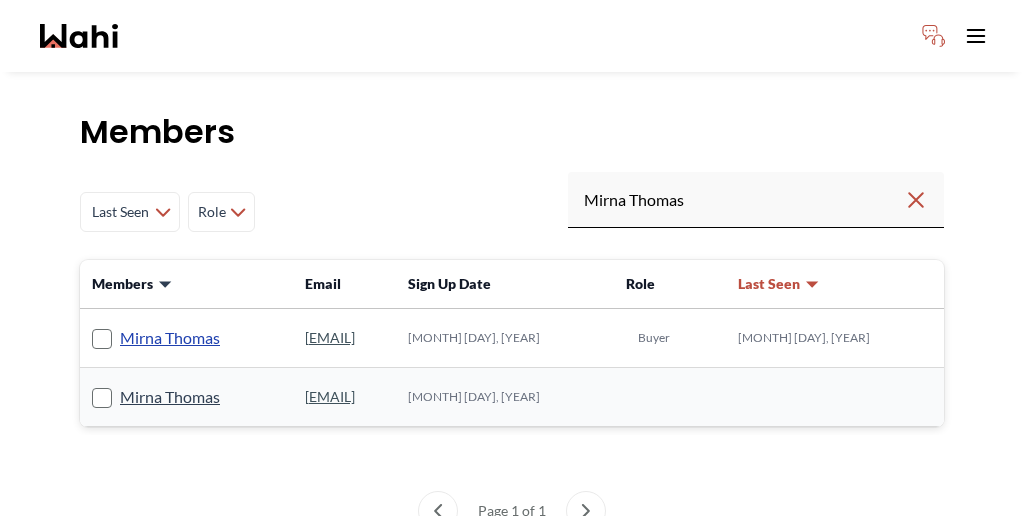 click on "Mirna Thomas" at bounding box center (170, 338) 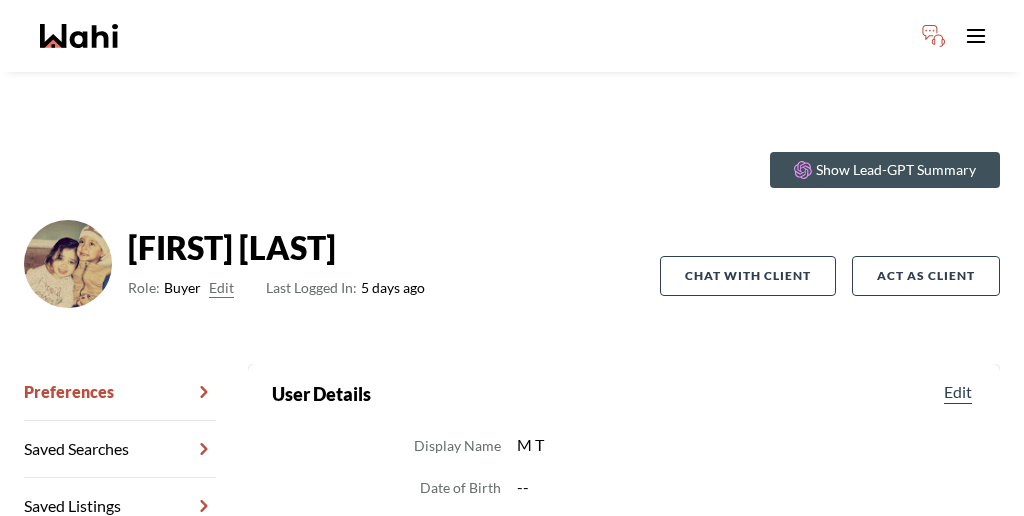 click on "Chat Transcripts" at bounding box center (120, 563) 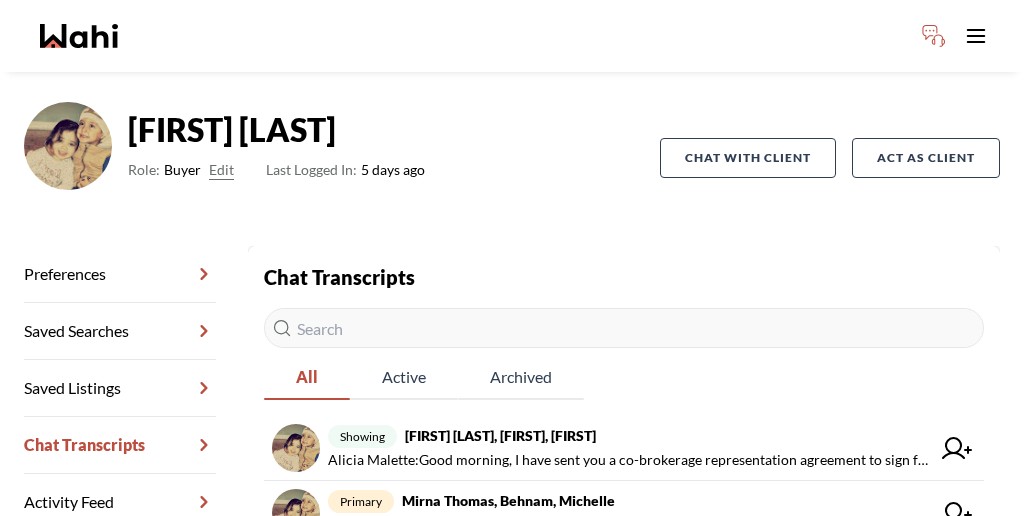 scroll, scrollTop: 123, scrollLeft: 0, axis: vertical 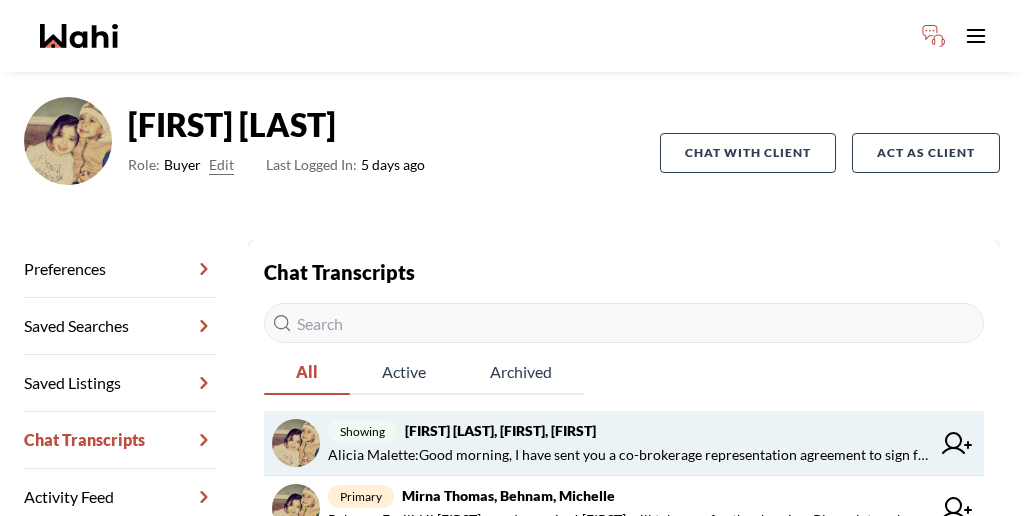 click on "[FIRST] [LAST] : Good morning,
I have sent you a co-brokerage representation agreement to sign for your showing tomorrow. Whenever you have a moment, please review and sign it at your earliest convenience. Your prompt attention would be greatly appreciated." at bounding box center (629, 455) 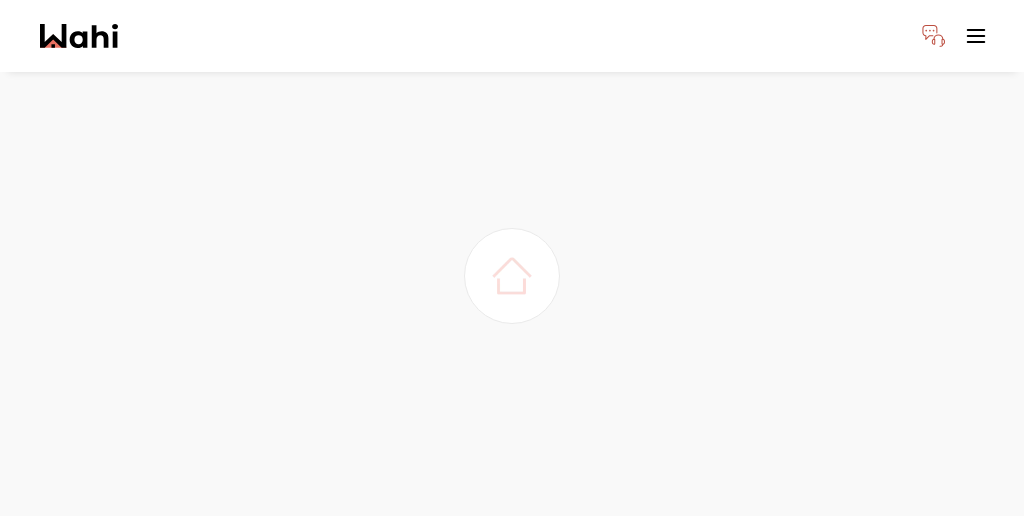 scroll, scrollTop: 0, scrollLeft: 0, axis: both 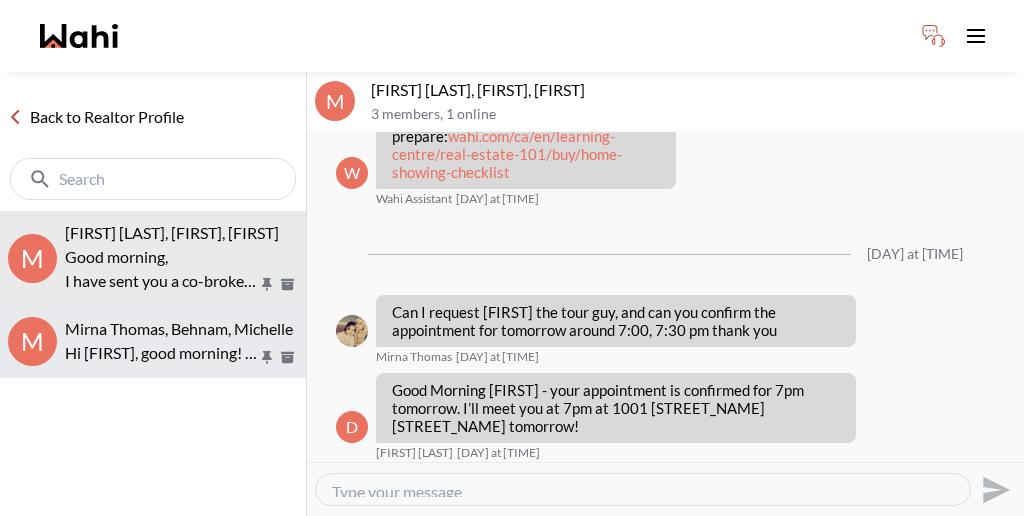 click on "Hi [FIRST], good morning! [FIRST] will take you for the showing. Please let me know if you have any questions and how the showing went afterward." at bounding box center [161, 353] 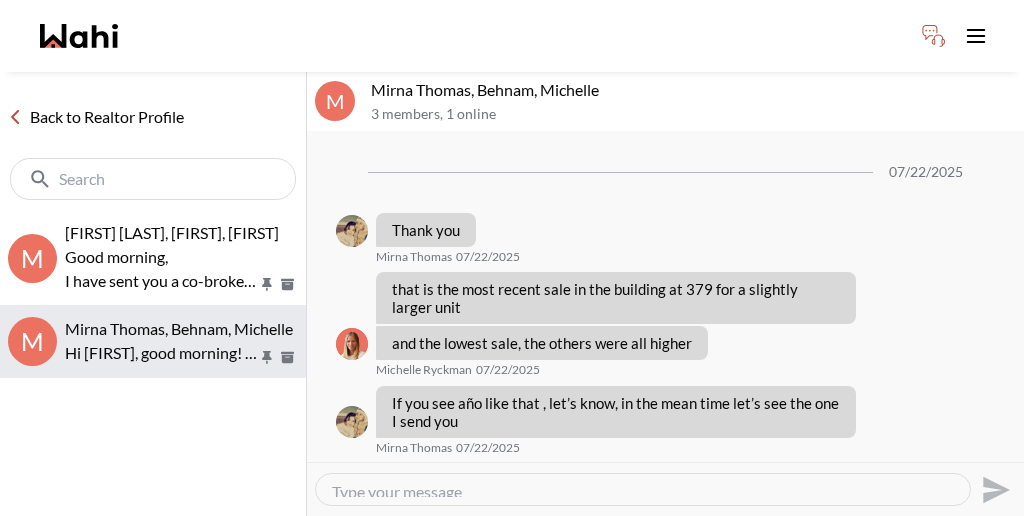 scroll, scrollTop: 2336, scrollLeft: 0, axis: vertical 